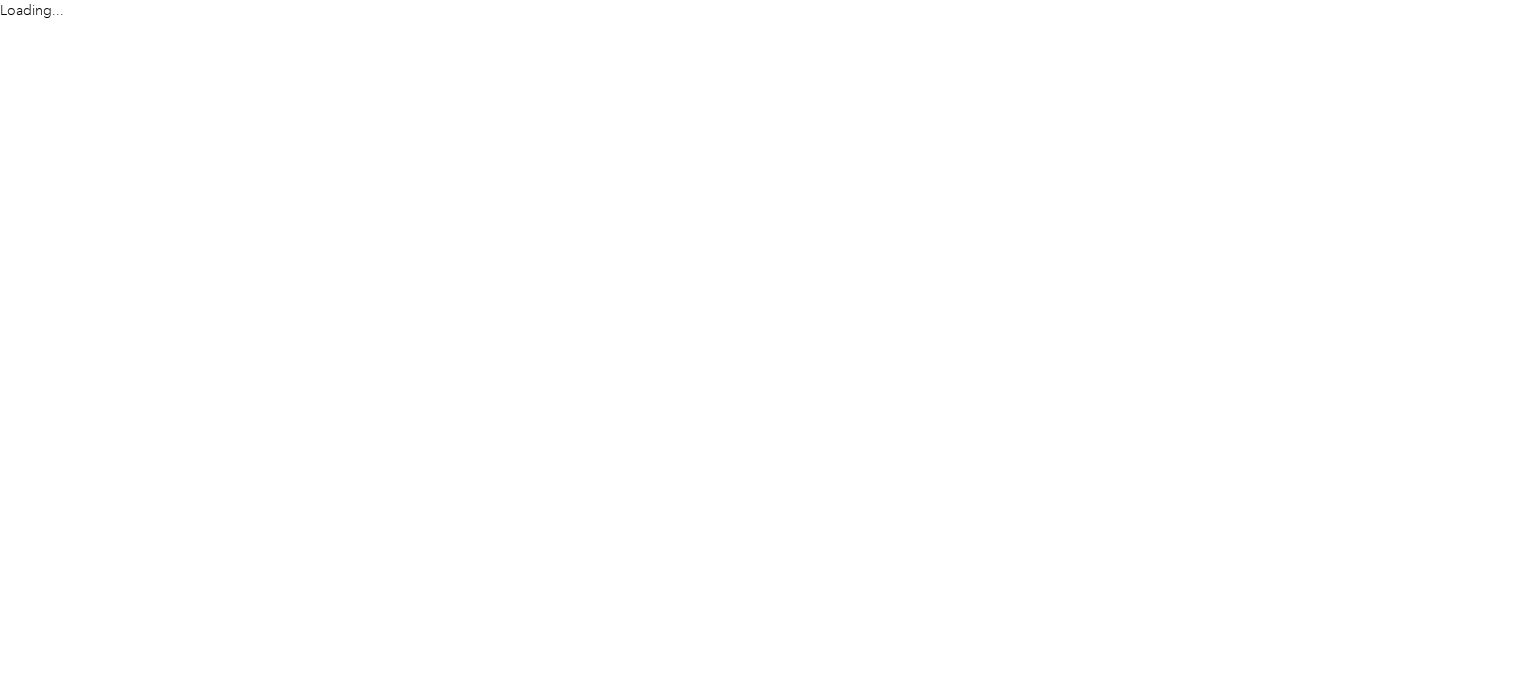 scroll, scrollTop: 0, scrollLeft: 0, axis: both 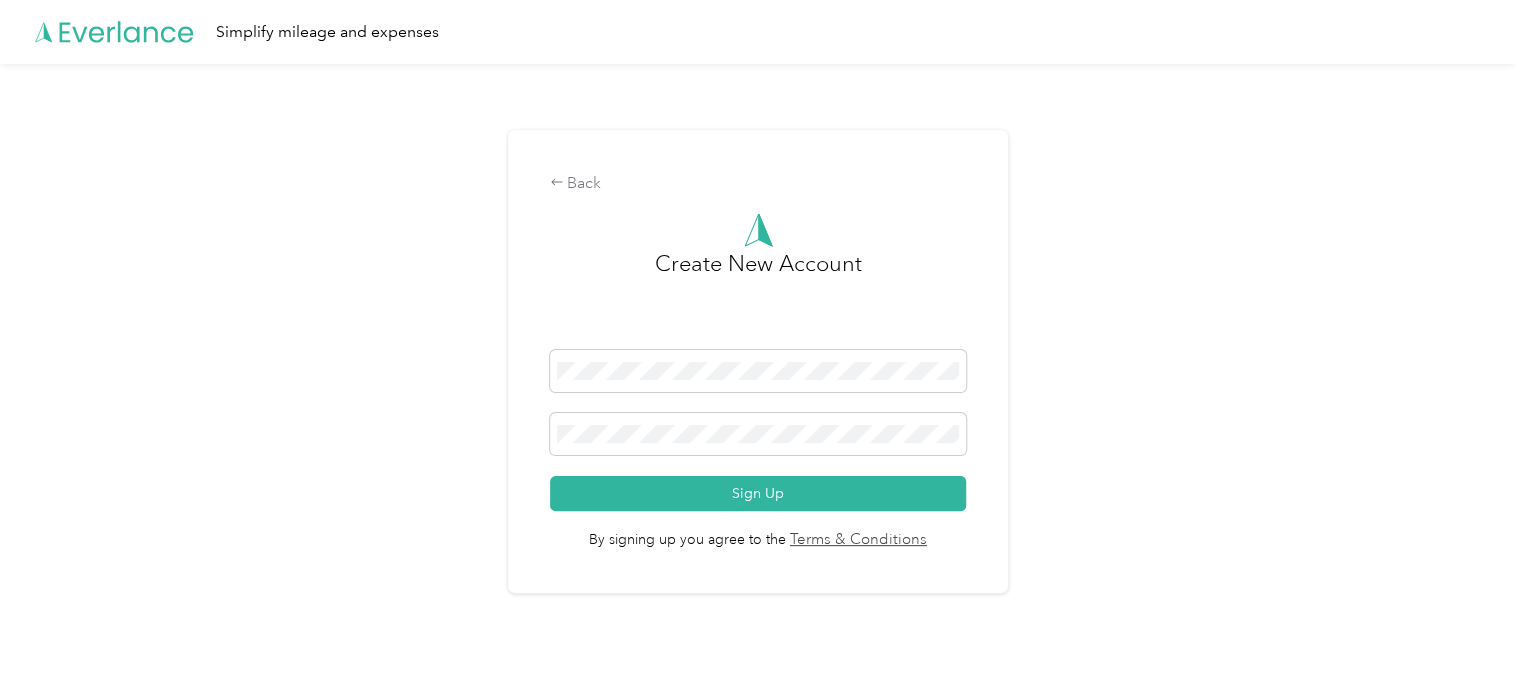 click on "Back Create New Account Sign Up By signing up you agree to the Terms & Conditions" at bounding box center [758, 370] 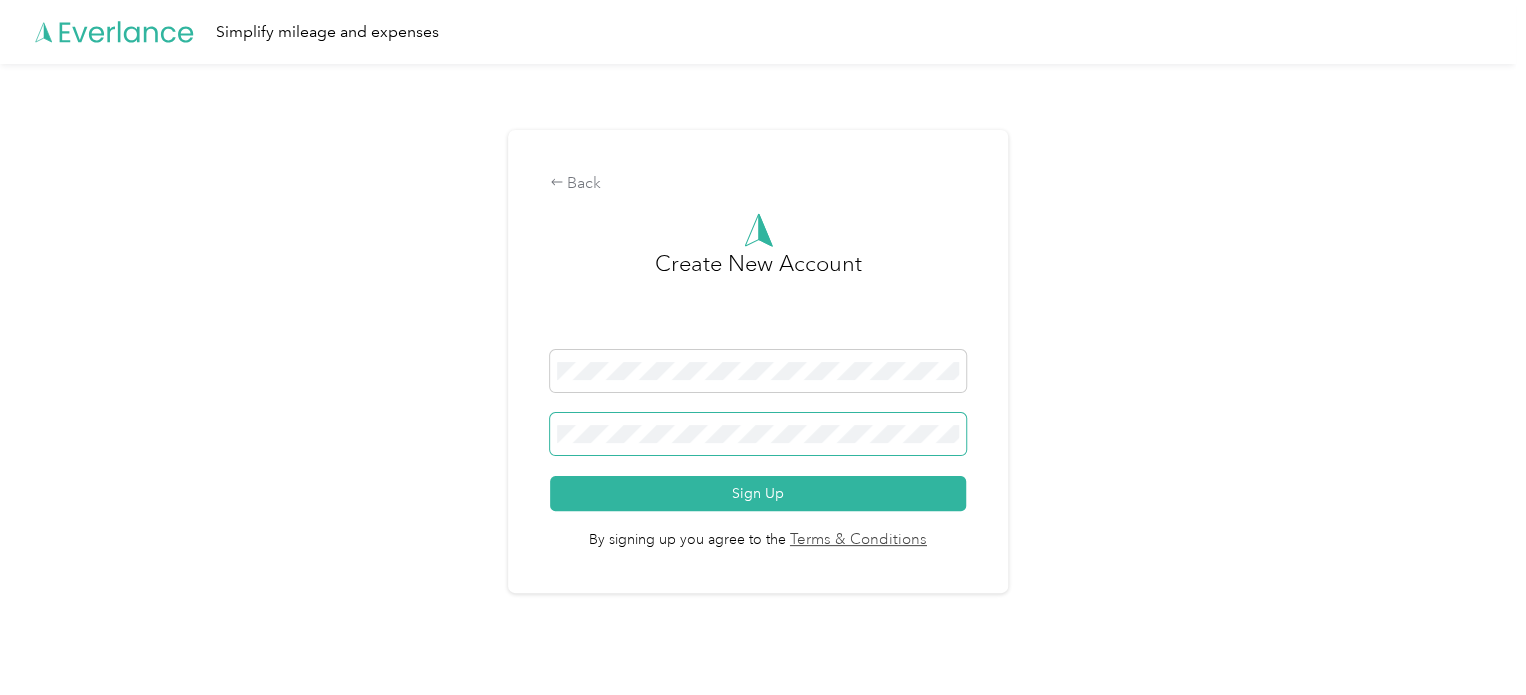 click at bounding box center (758, 434) 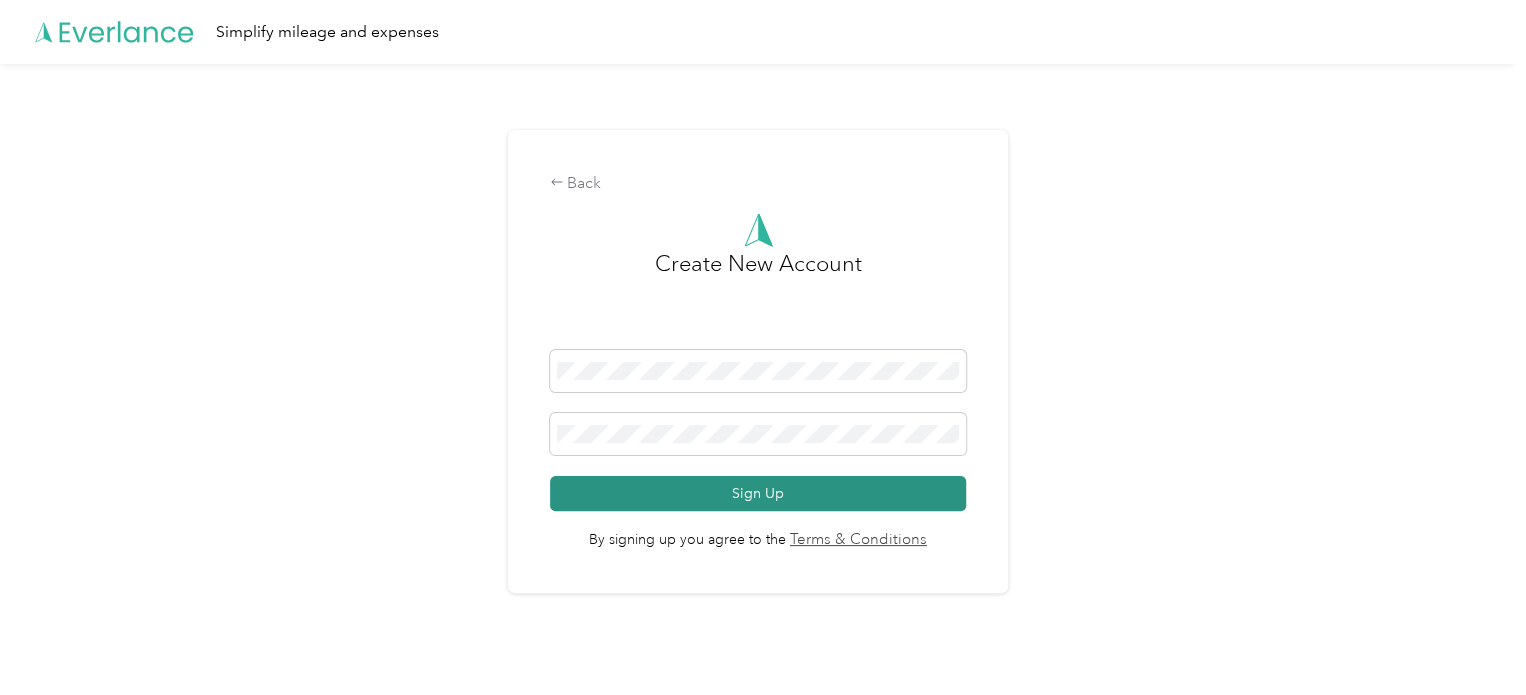 click on "Sign Up" at bounding box center (758, 493) 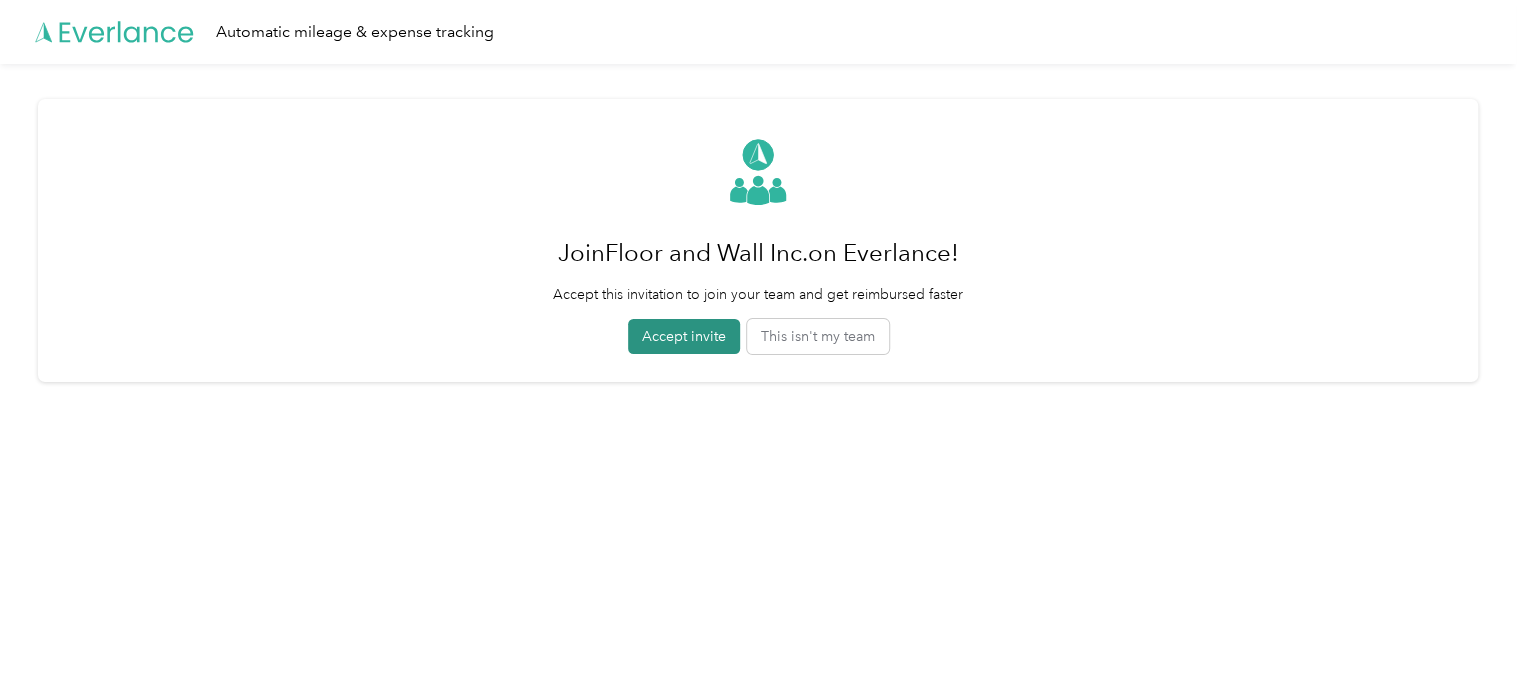 click on "Accept invite" at bounding box center [684, 336] 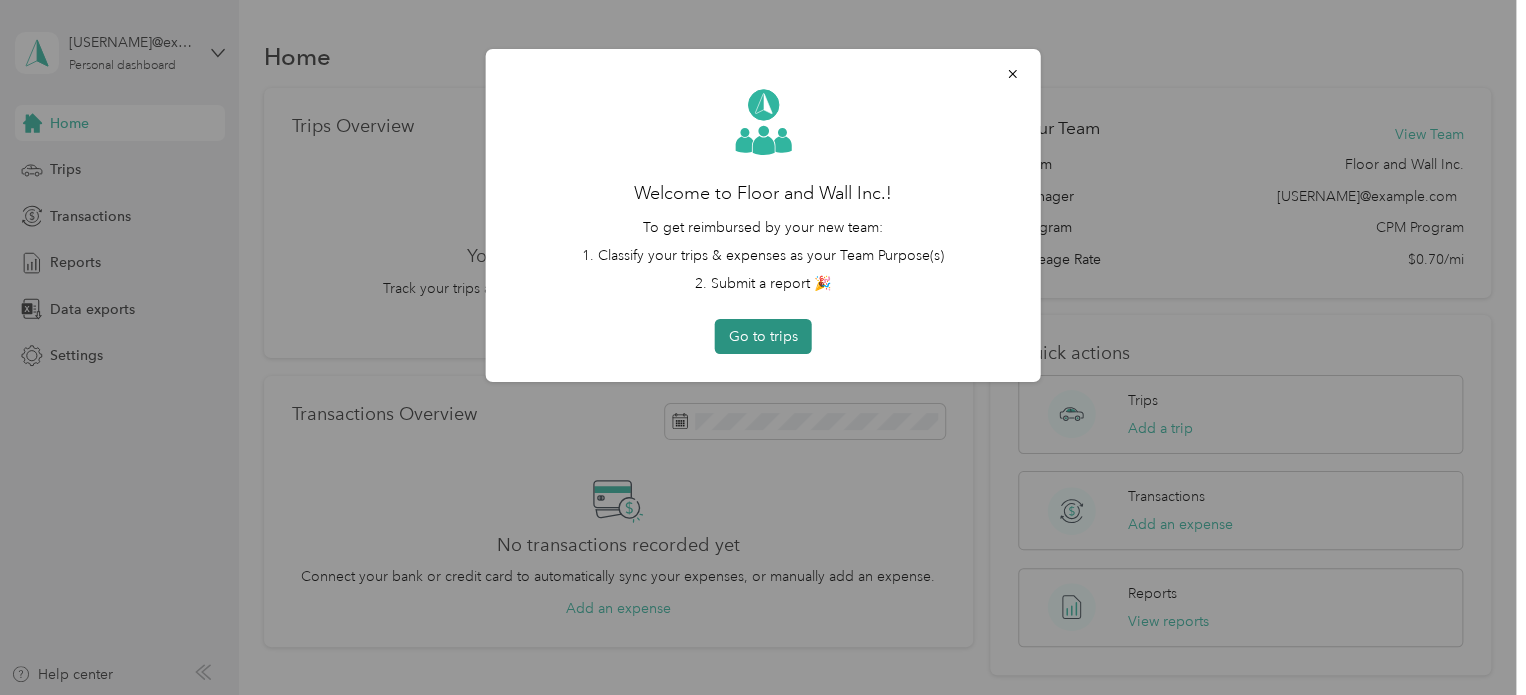 click on "Go to trips" at bounding box center [763, 336] 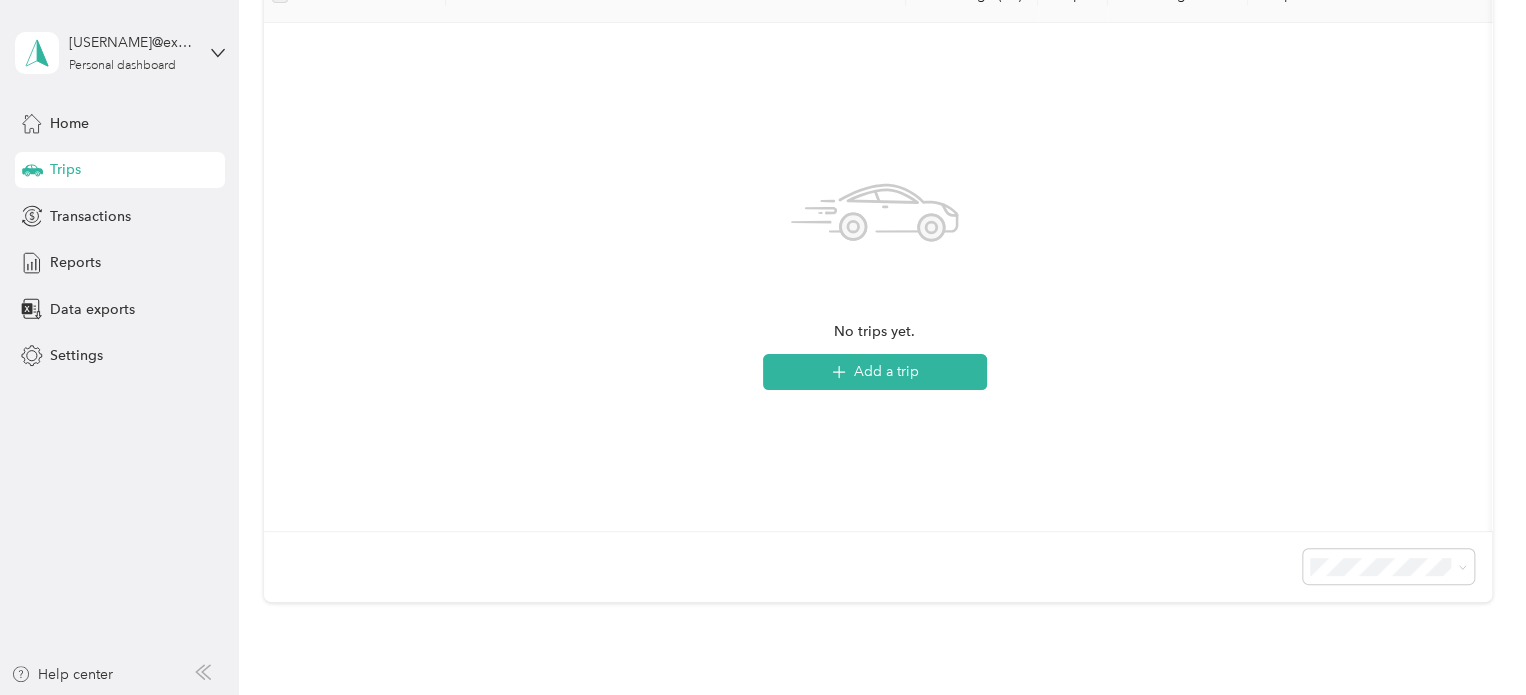 scroll, scrollTop: 400, scrollLeft: 0, axis: vertical 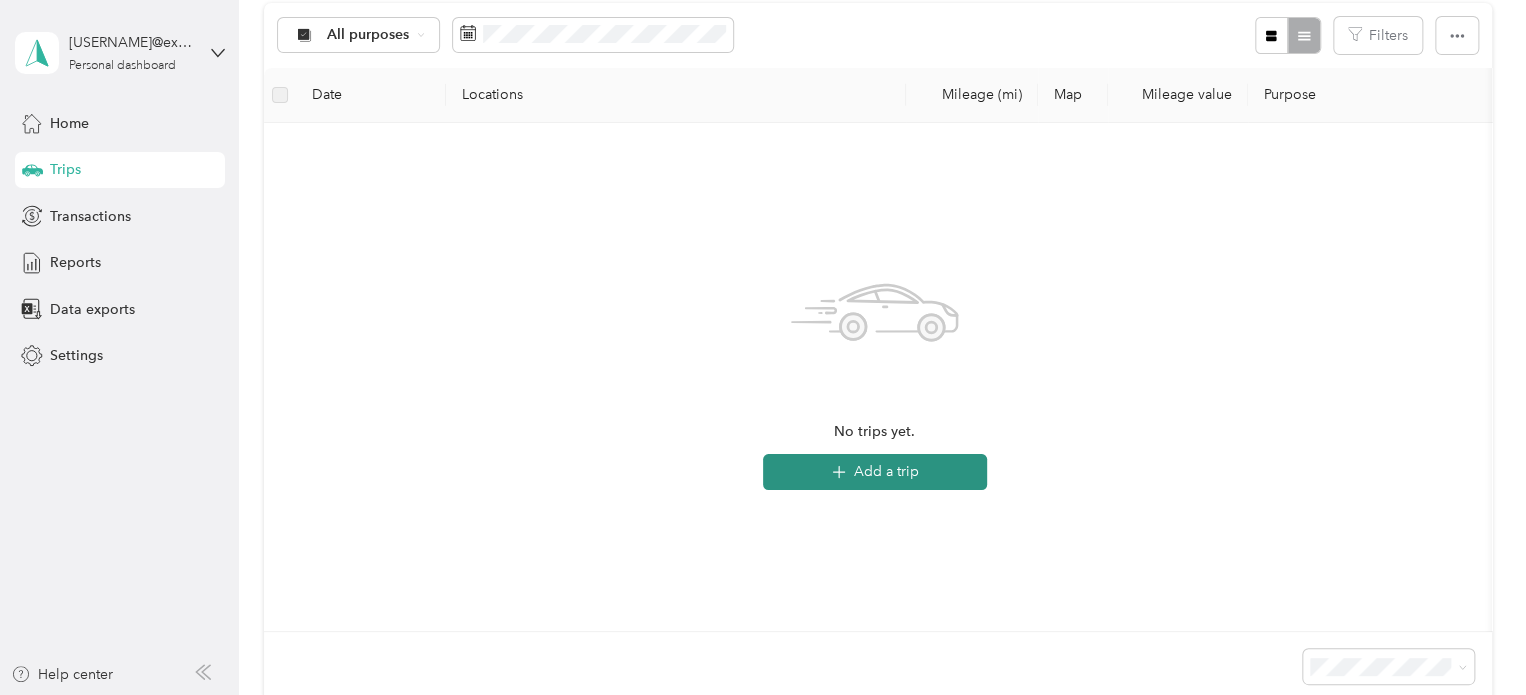 click on "Add a trip" at bounding box center (875, 472) 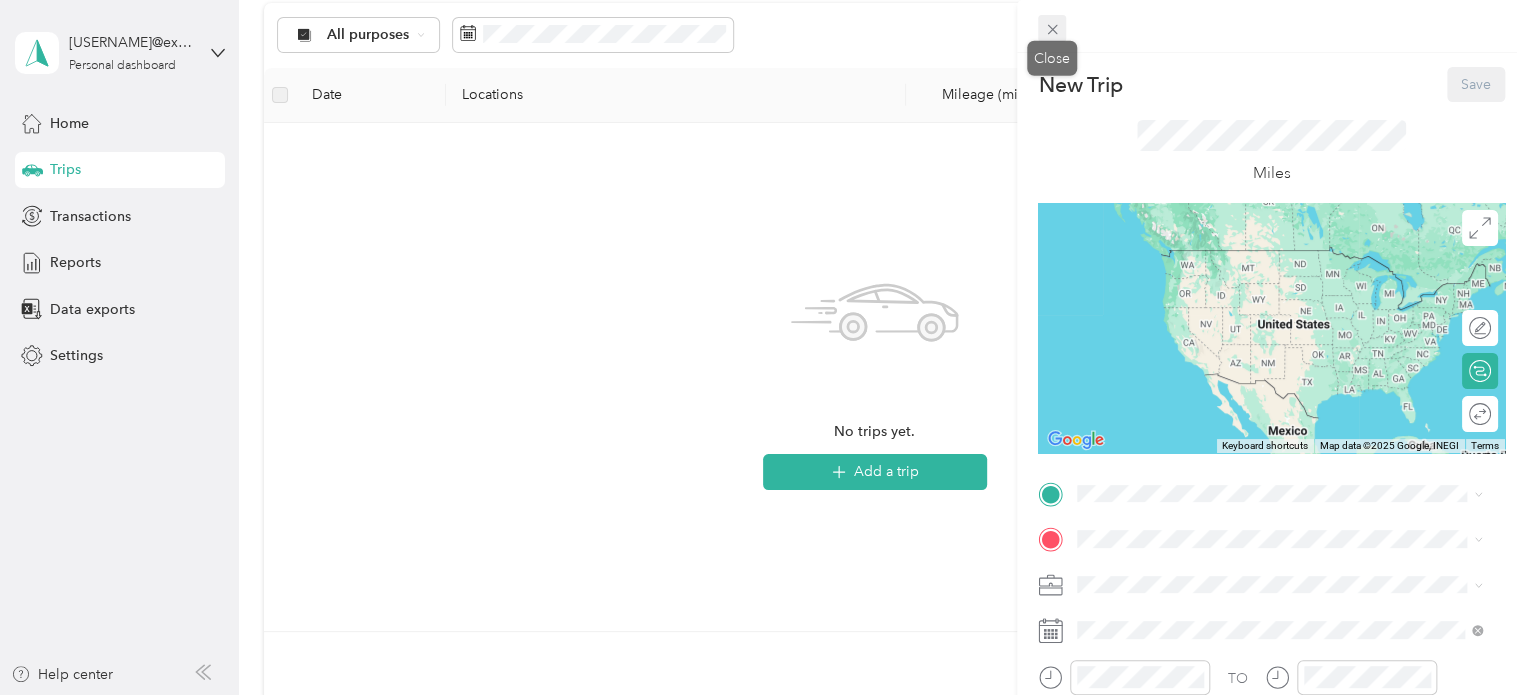drag, startPoint x: 1047, startPoint y: 20, endPoint x: 1029, endPoint y: 30, distance: 20.59126 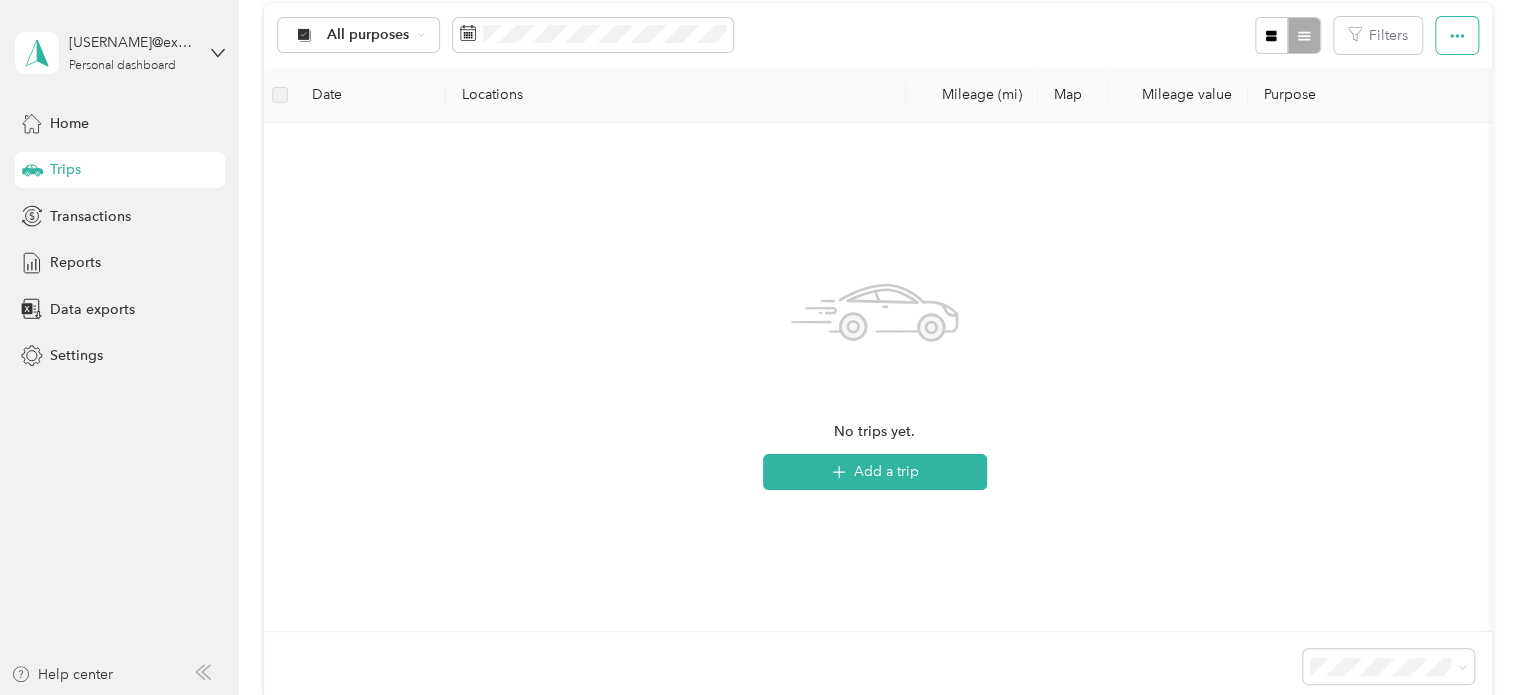 click at bounding box center (1457, 35) 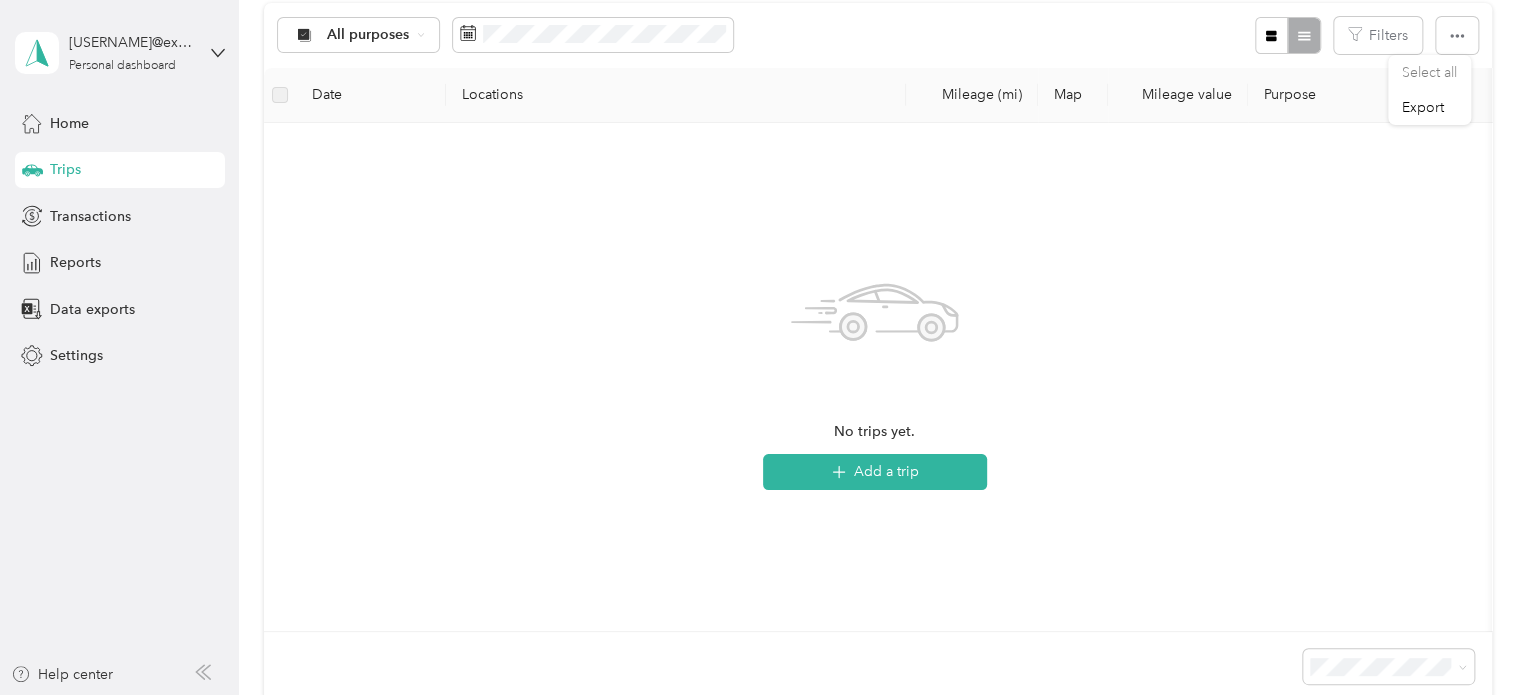 click on "No trips yet. Add a trip" at bounding box center (875, 377) 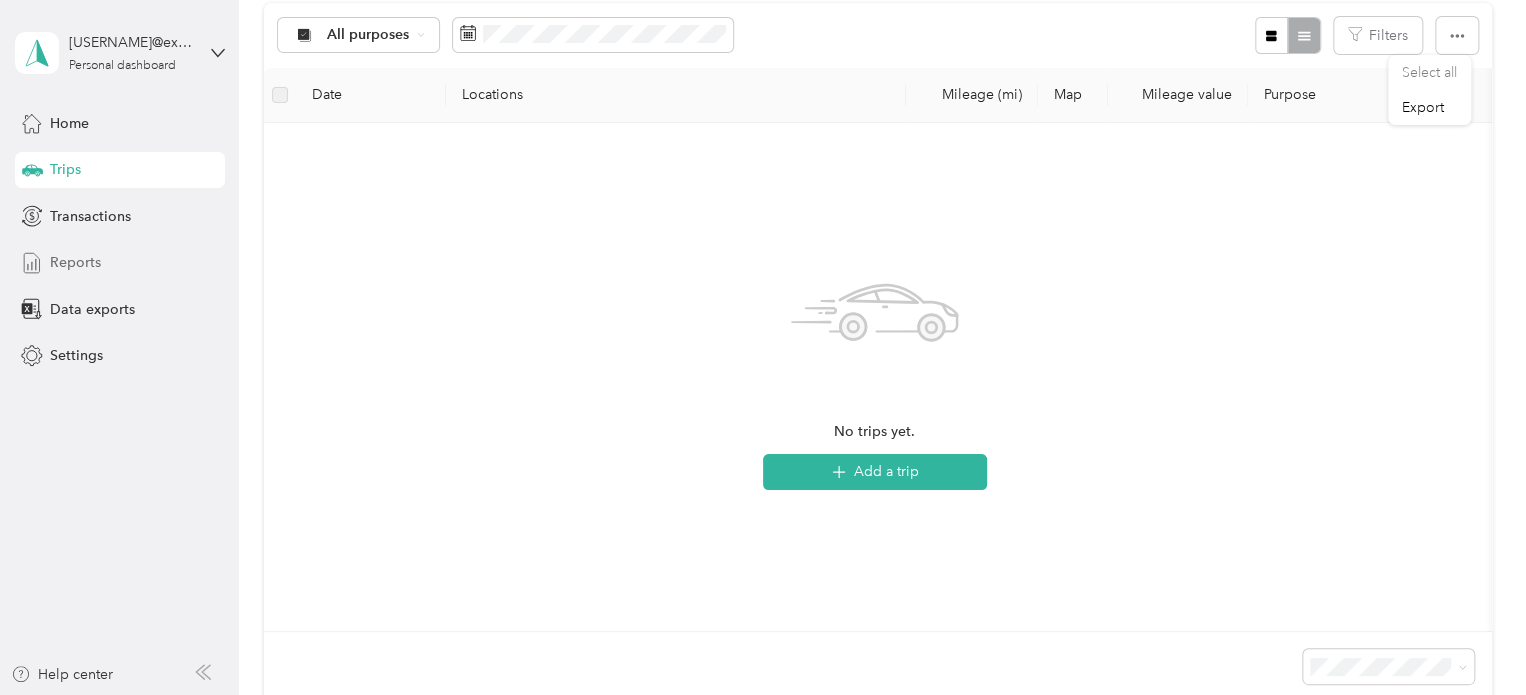 click on "Reports" at bounding box center [75, 262] 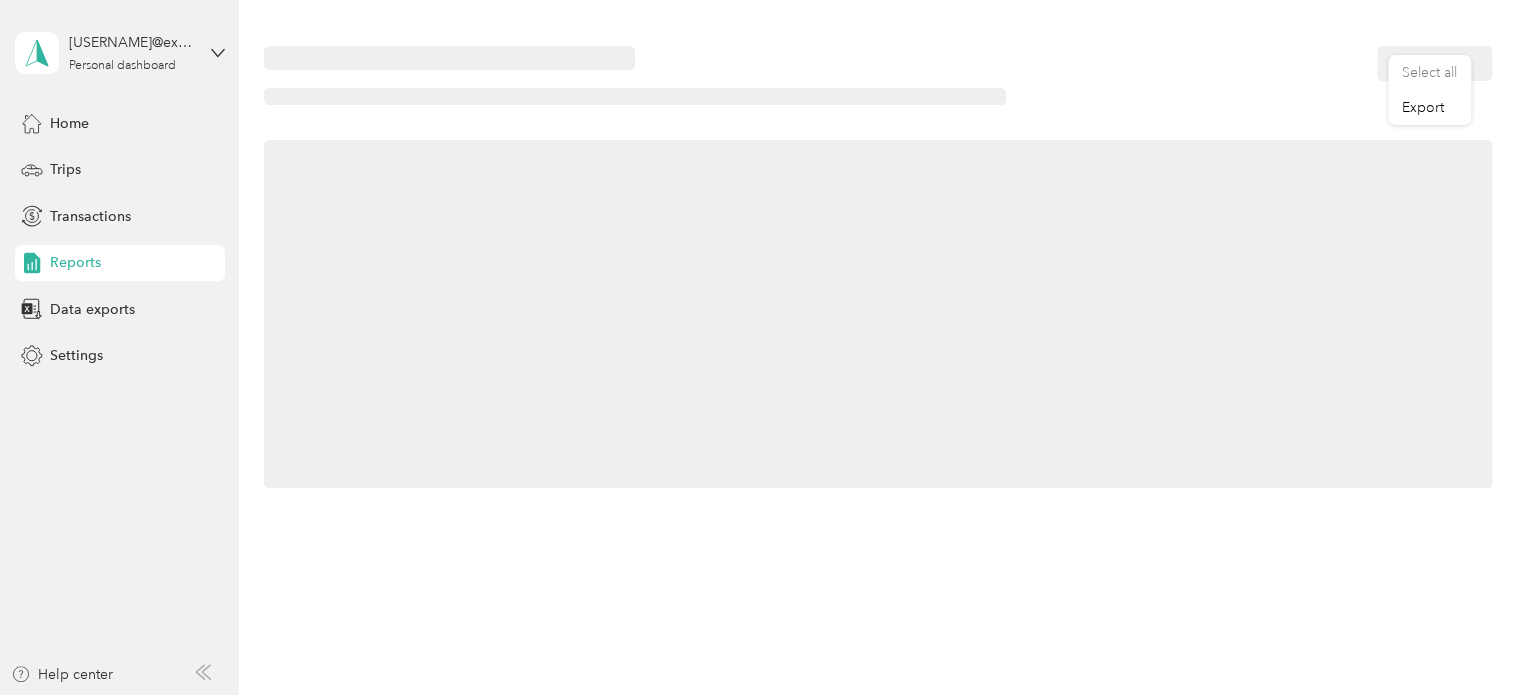 scroll, scrollTop: 0, scrollLeft: 0, axis: both 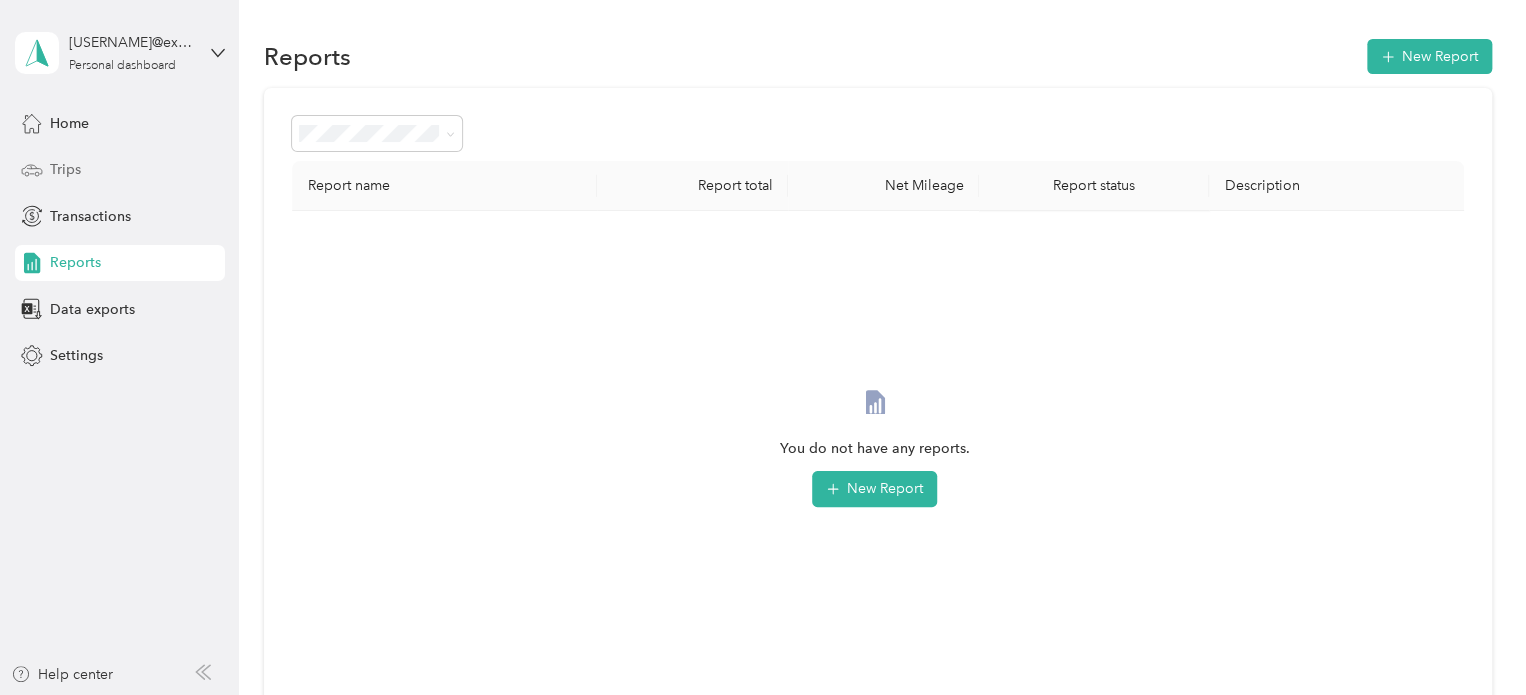 click on "Trips" at bounding box center (65, 169) 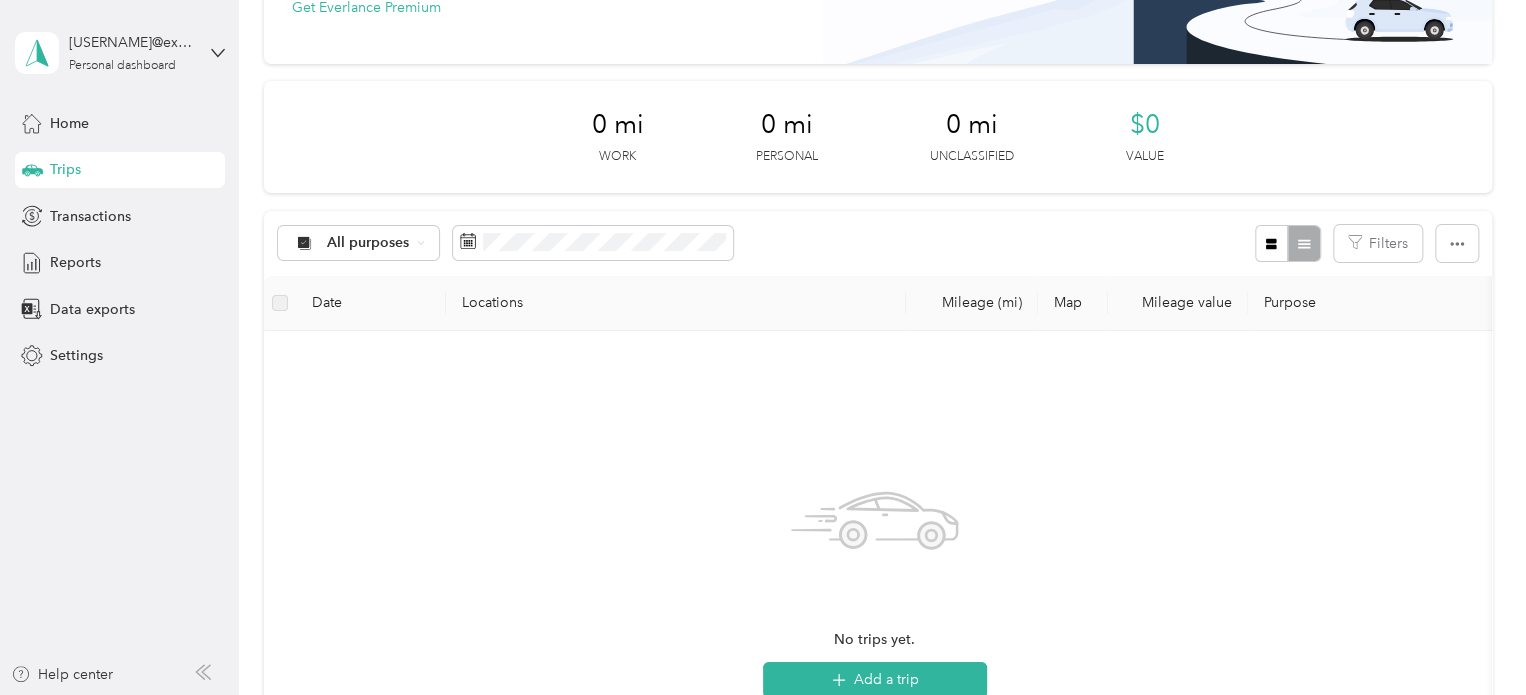 scroll, scrollTop: 300, scrollLeft: 0, axis: vertical 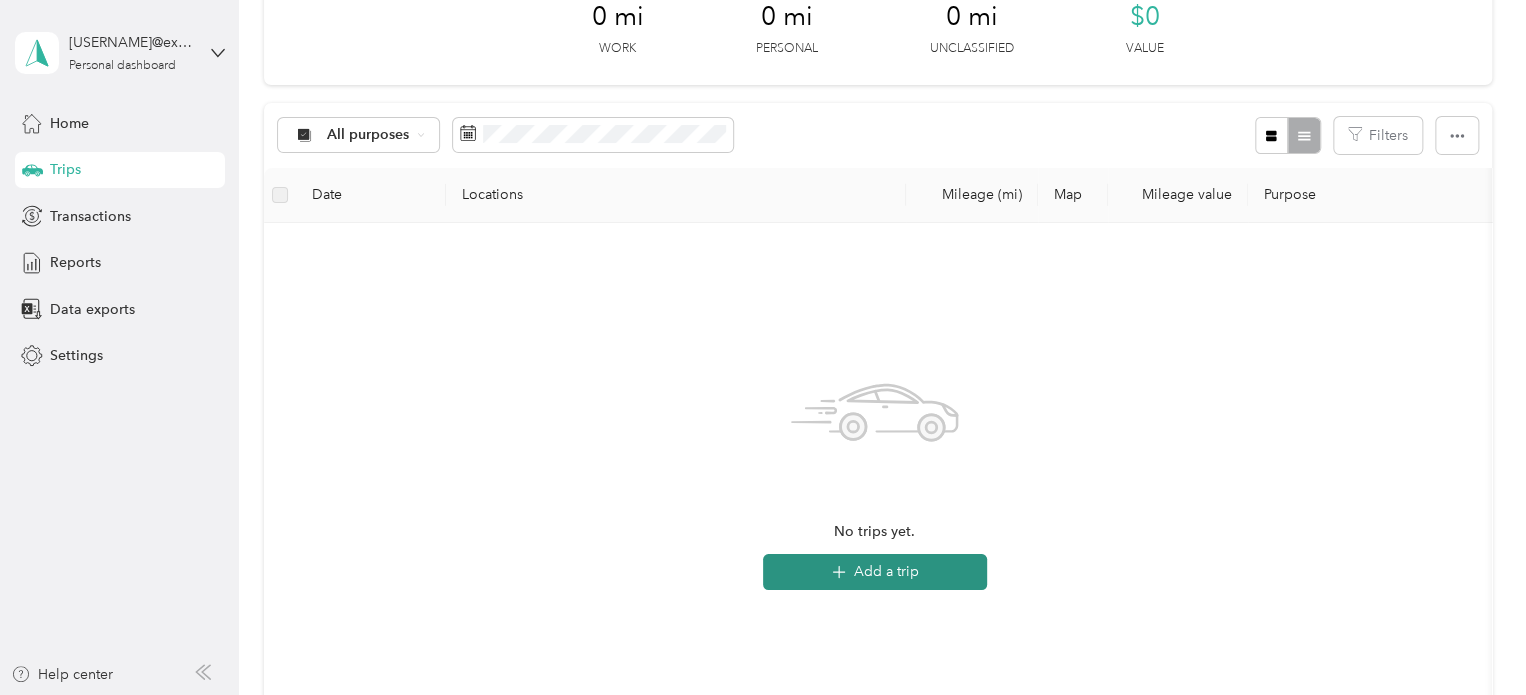click on "Add a trip" at bounding box center (875, 572) 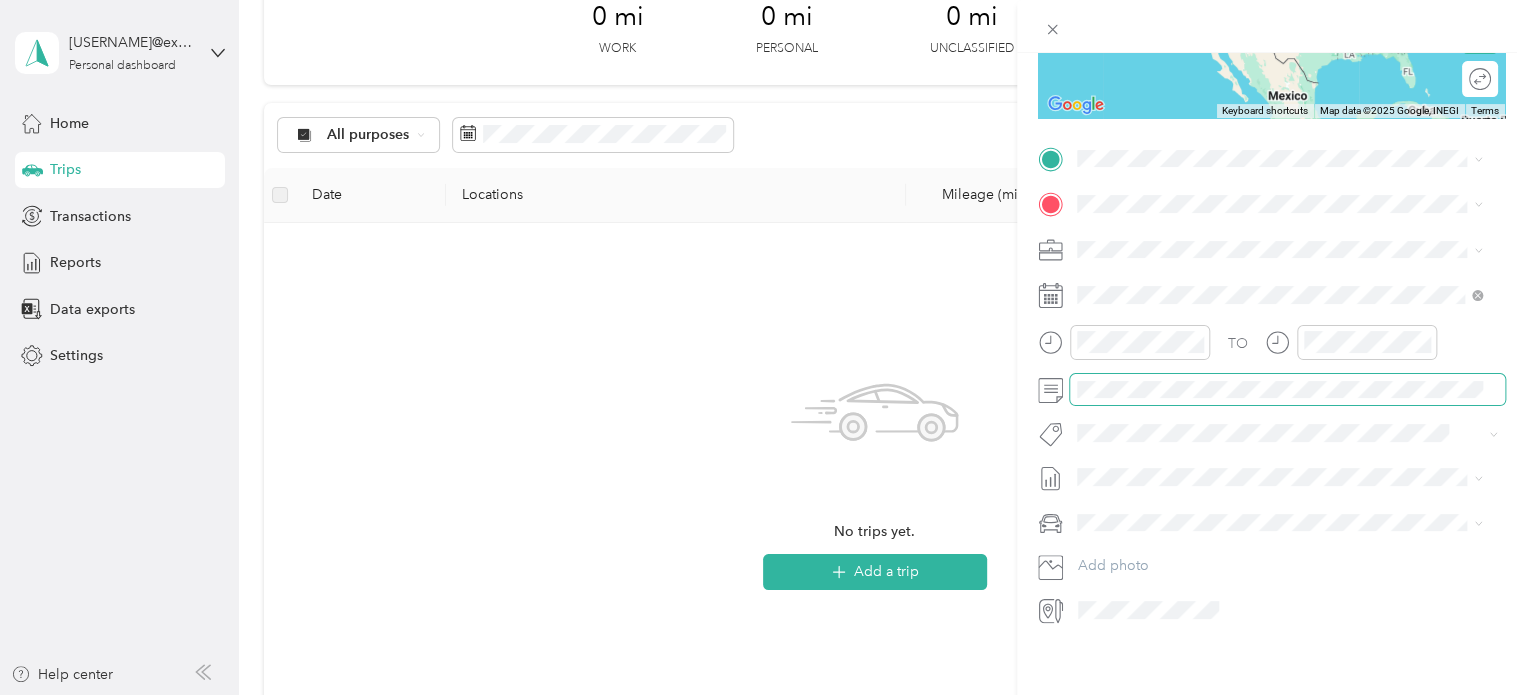 scroll, scrollTop: 353, scrollLeft: 0, axis: vertical 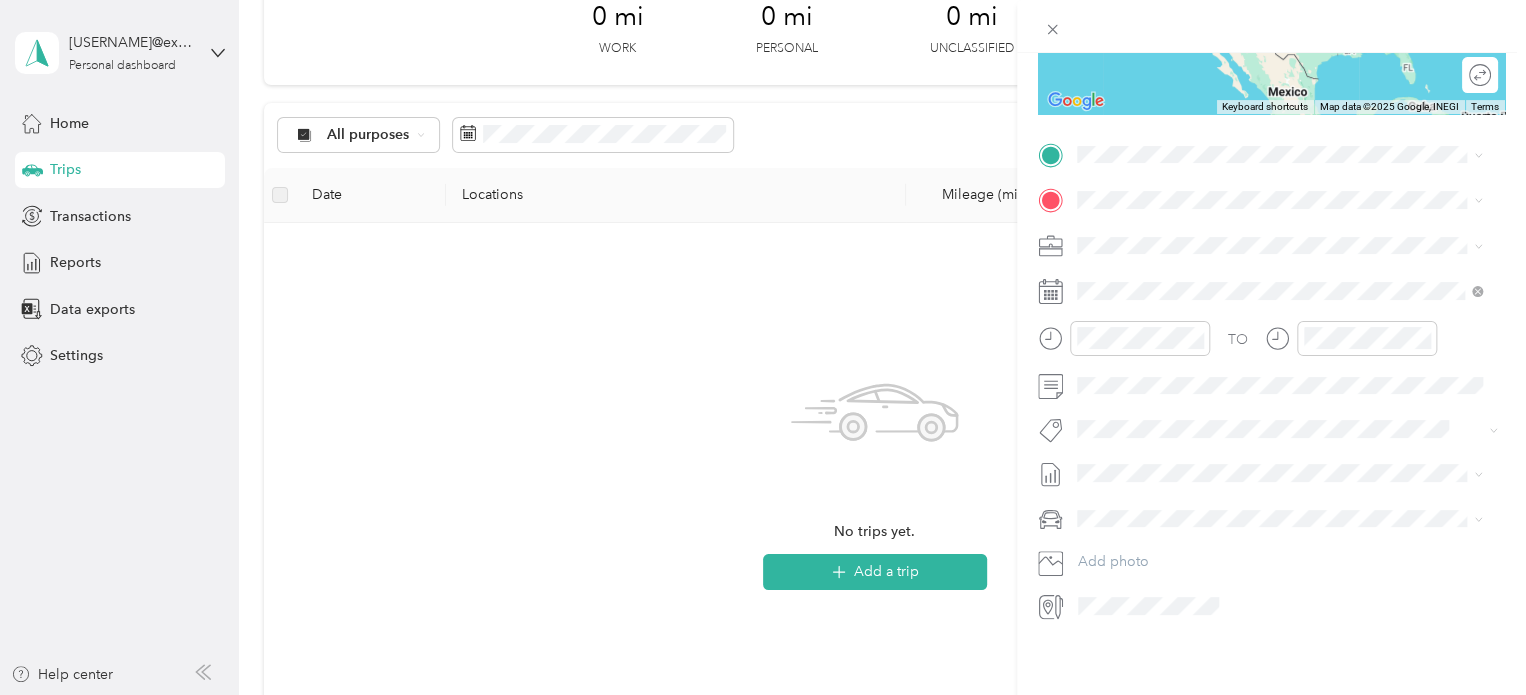 click 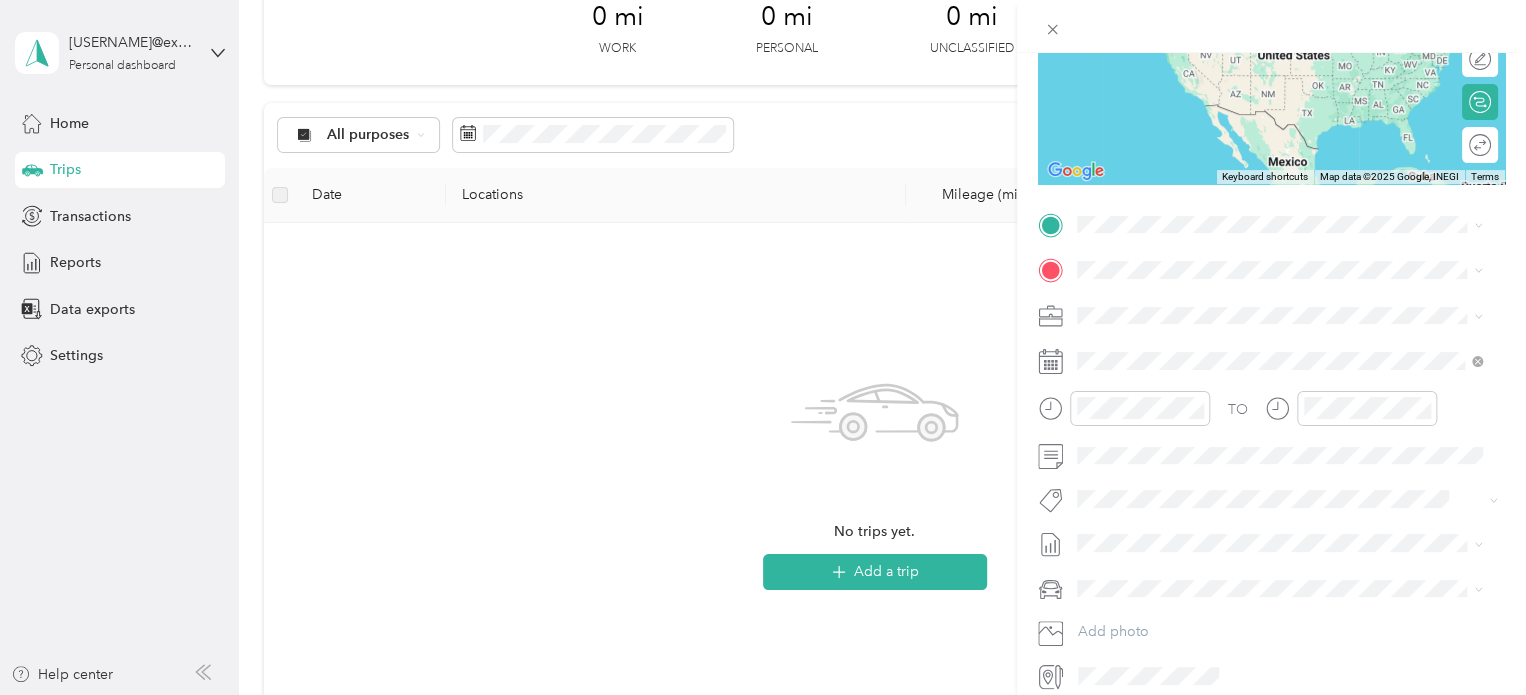 scroll, scrollTop: 353, scrollLeft: 0, axis: vertical 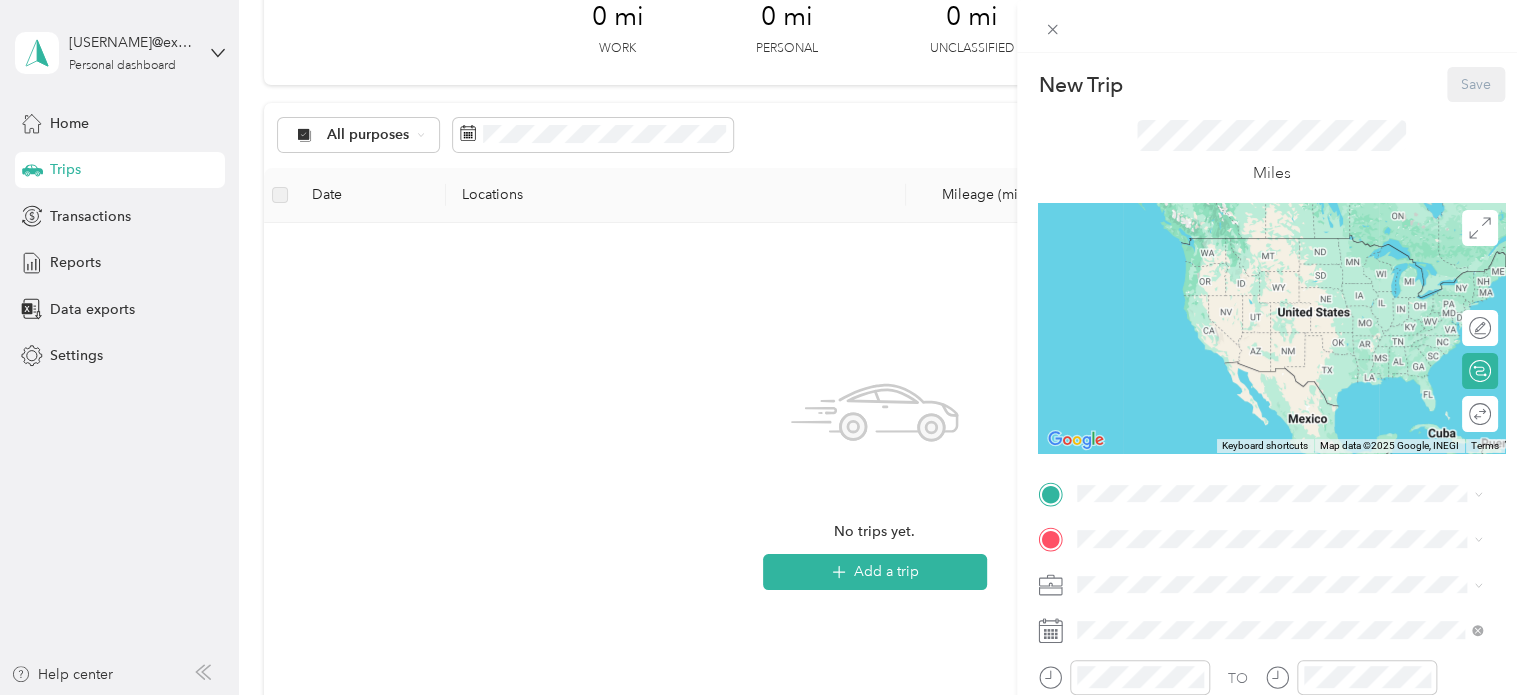 click at bounding box center (1271, 494) 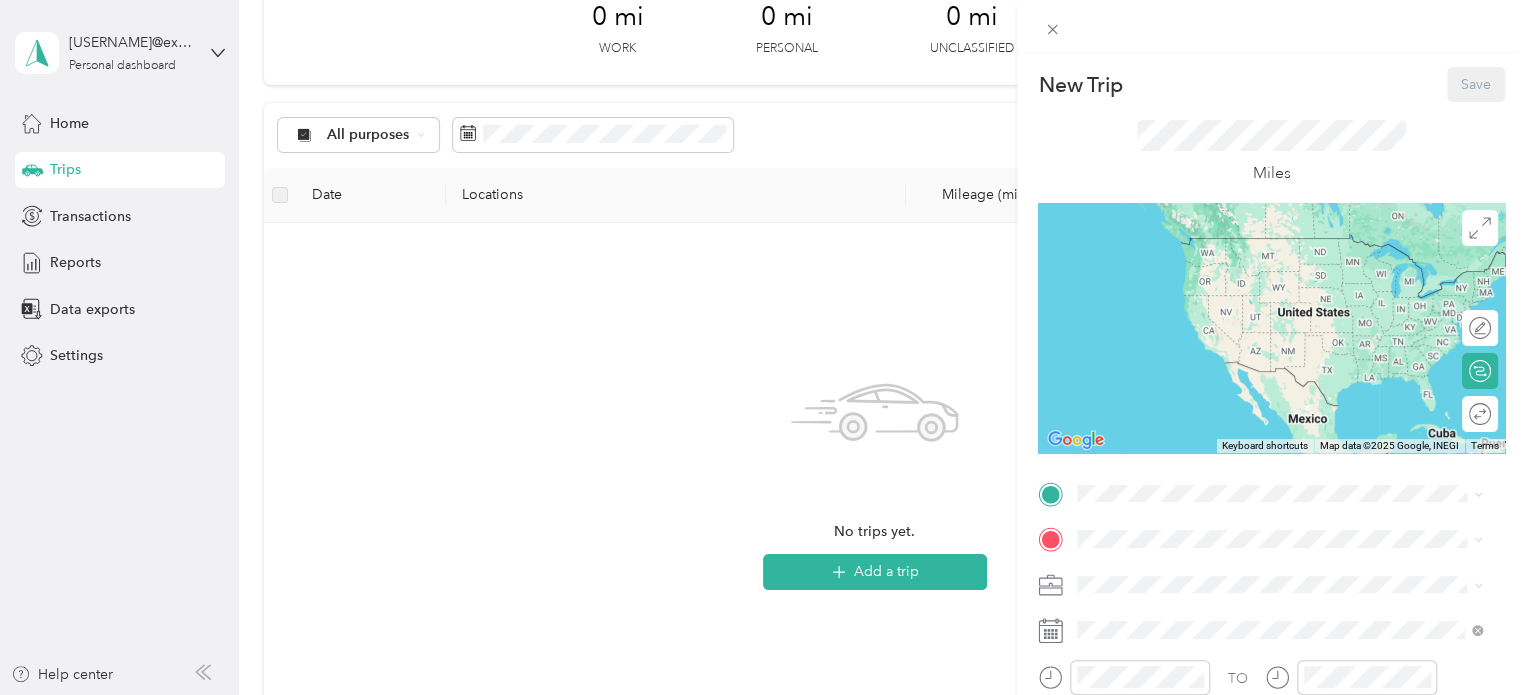 click 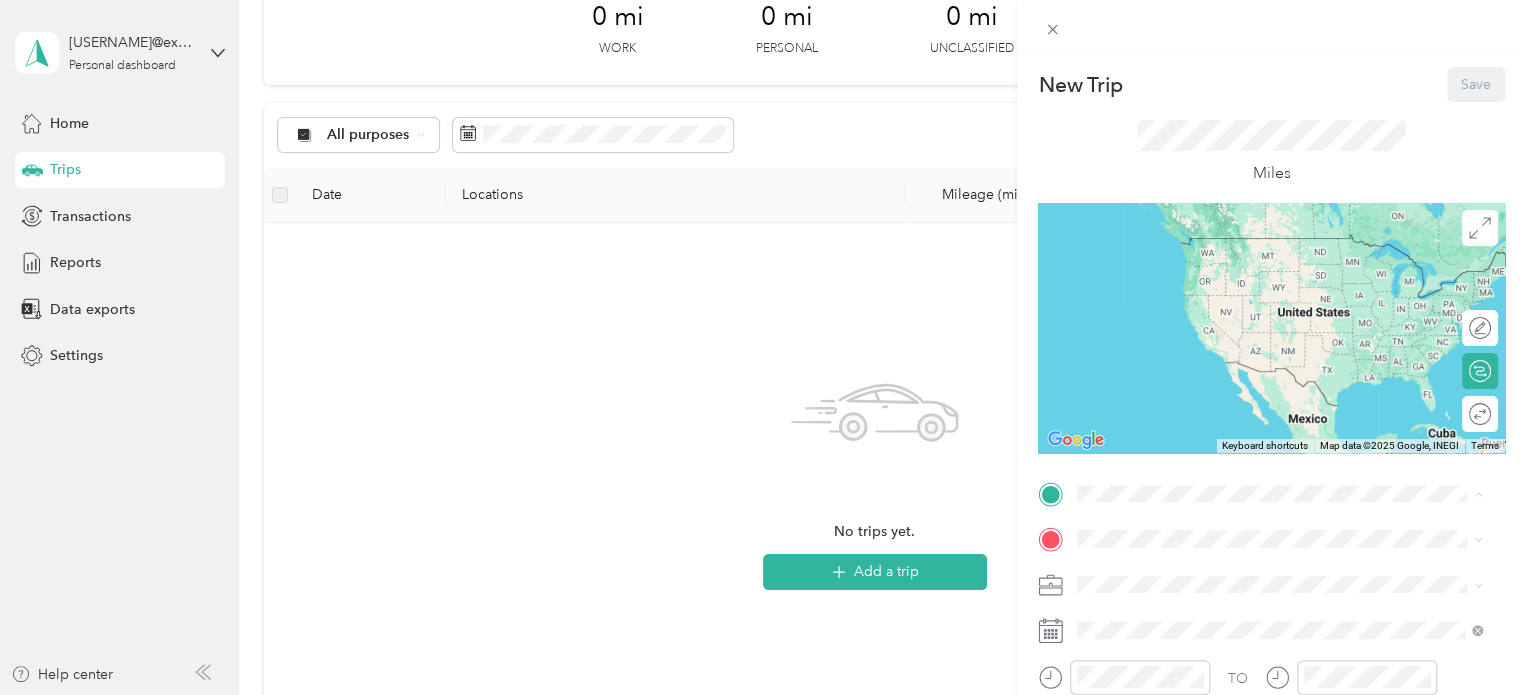 click on "New Trip Save This trip cannot be edited because it is either under review, approved, or paid. Contact your Team Manager to edit it. Miles ← Move left → Move right ↑ Move up ↓ Move down + Zoom in - Zoom out Home Jump left by 75% End Jump right by 75% Page Up Jump up by 75% Page Down Jump down by 75% Keyboard shortcuts Map Data Map data ©2025 Google, INEGI Map data ©2025 Google, INEGI 1000 km  Click to toggle between metric and imperial units Terms Report a map error Edit route Calculate route Round trip TO Add photo" at bounding box center [763, 347] 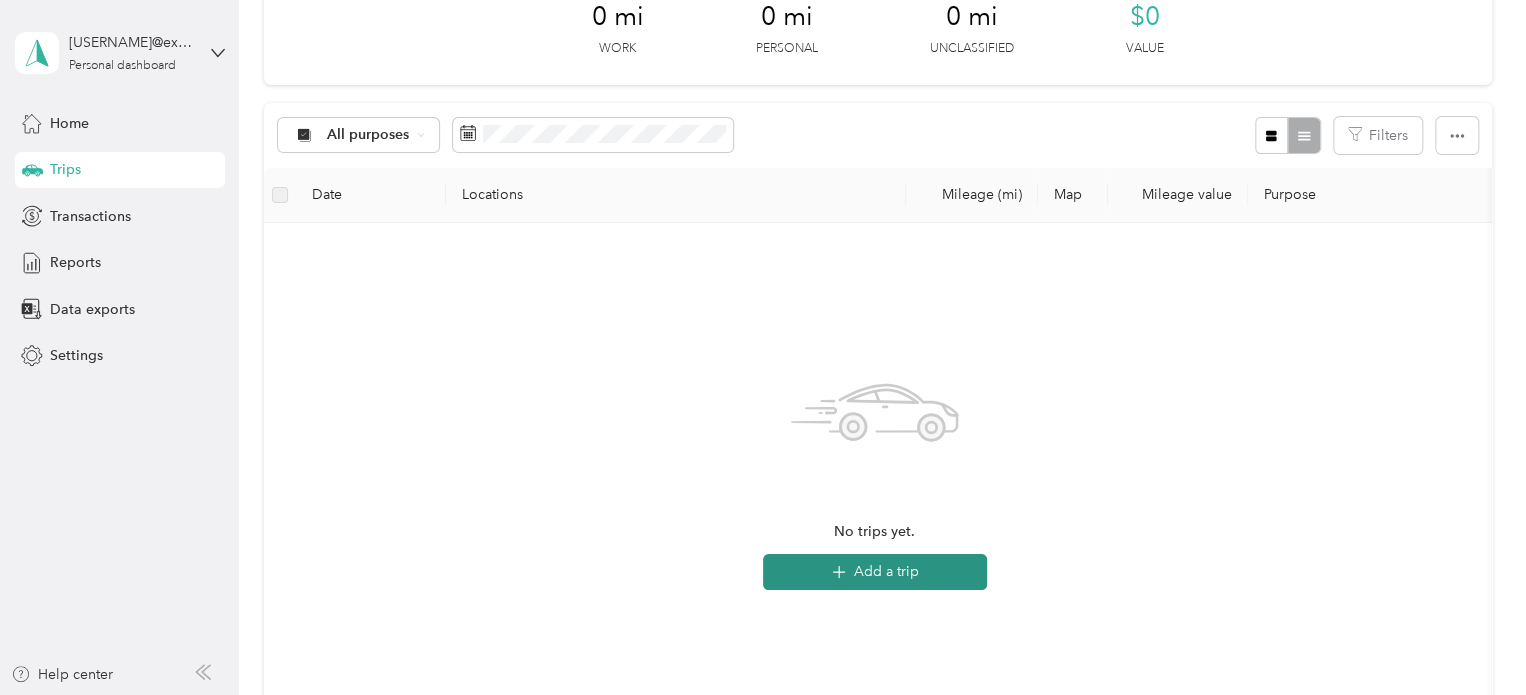 click on "Add a trip" at bounding box center (875, 572) 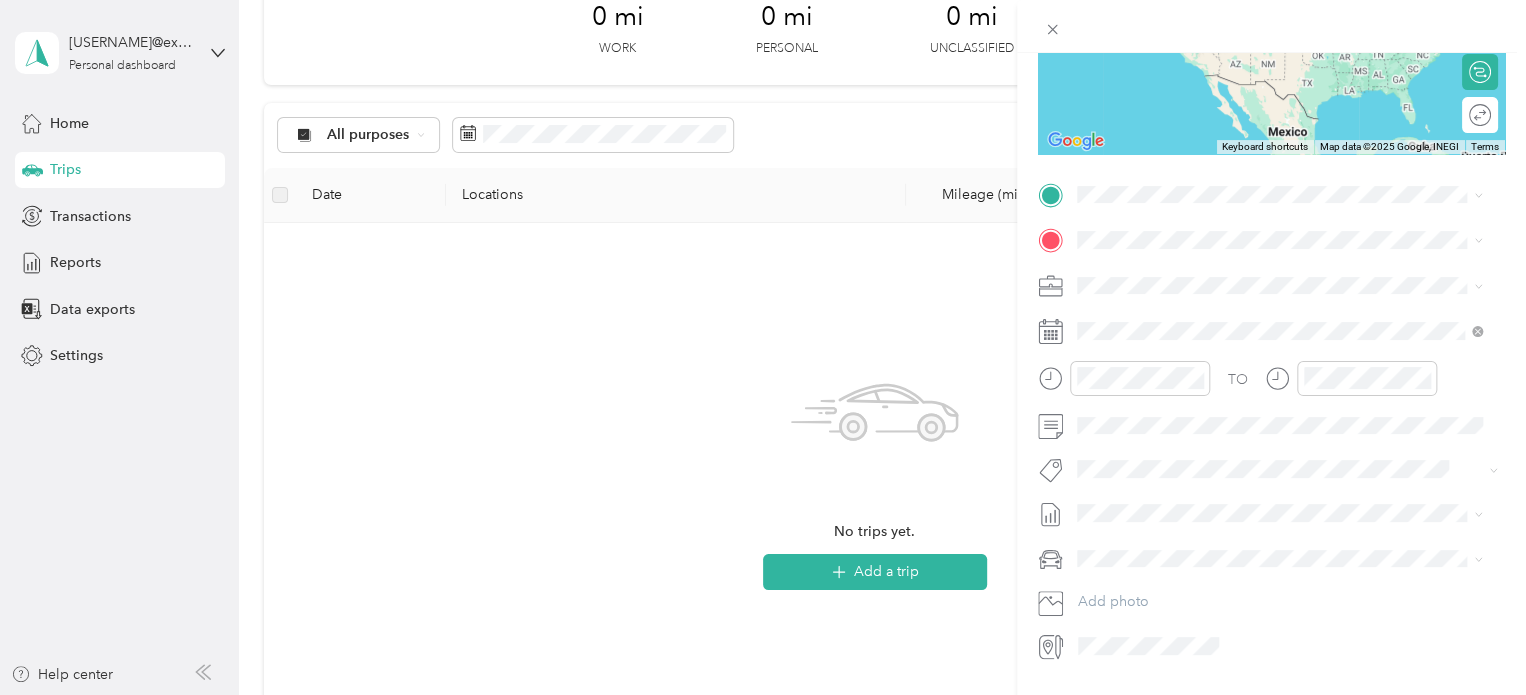 scroll, scrollTop: 300, scrollLeft: 0, axis: vertical 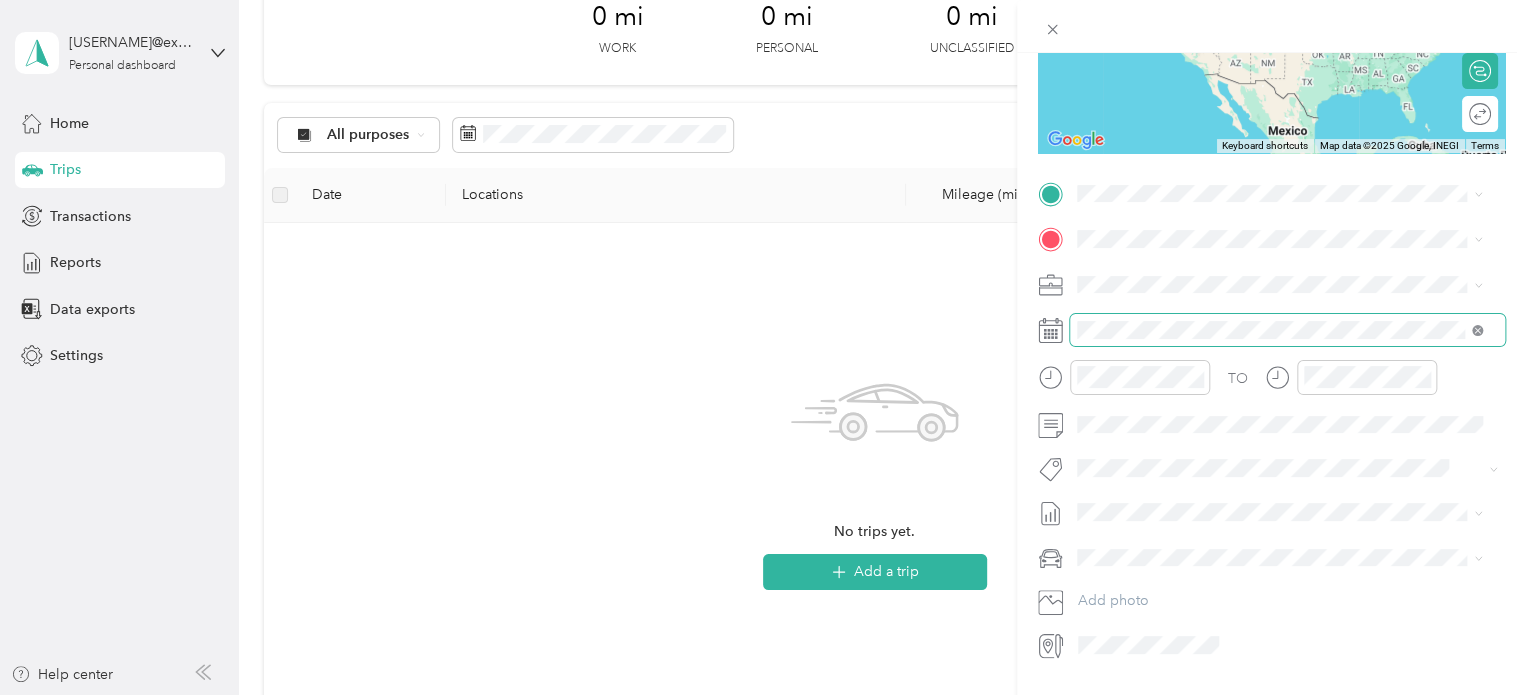 click 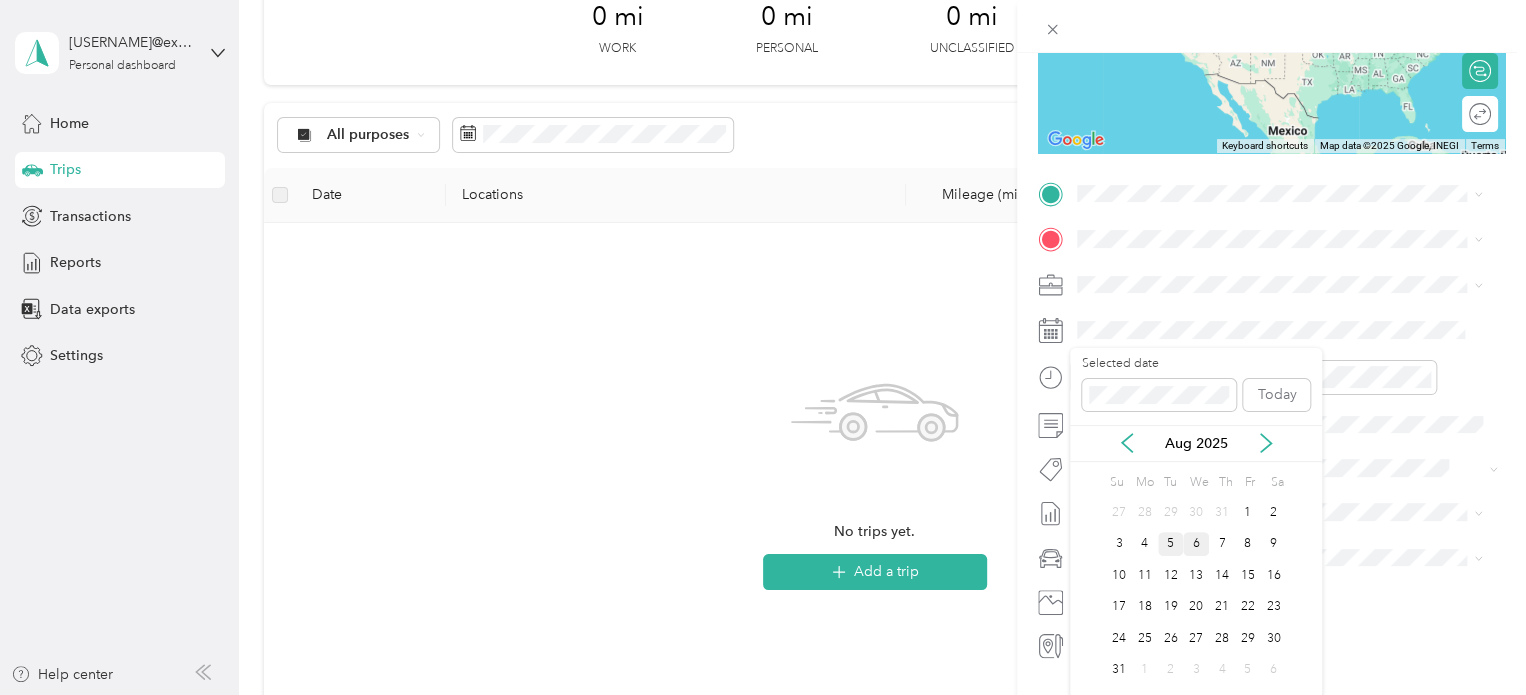 click on "5" at bounding box center [1171, 544] 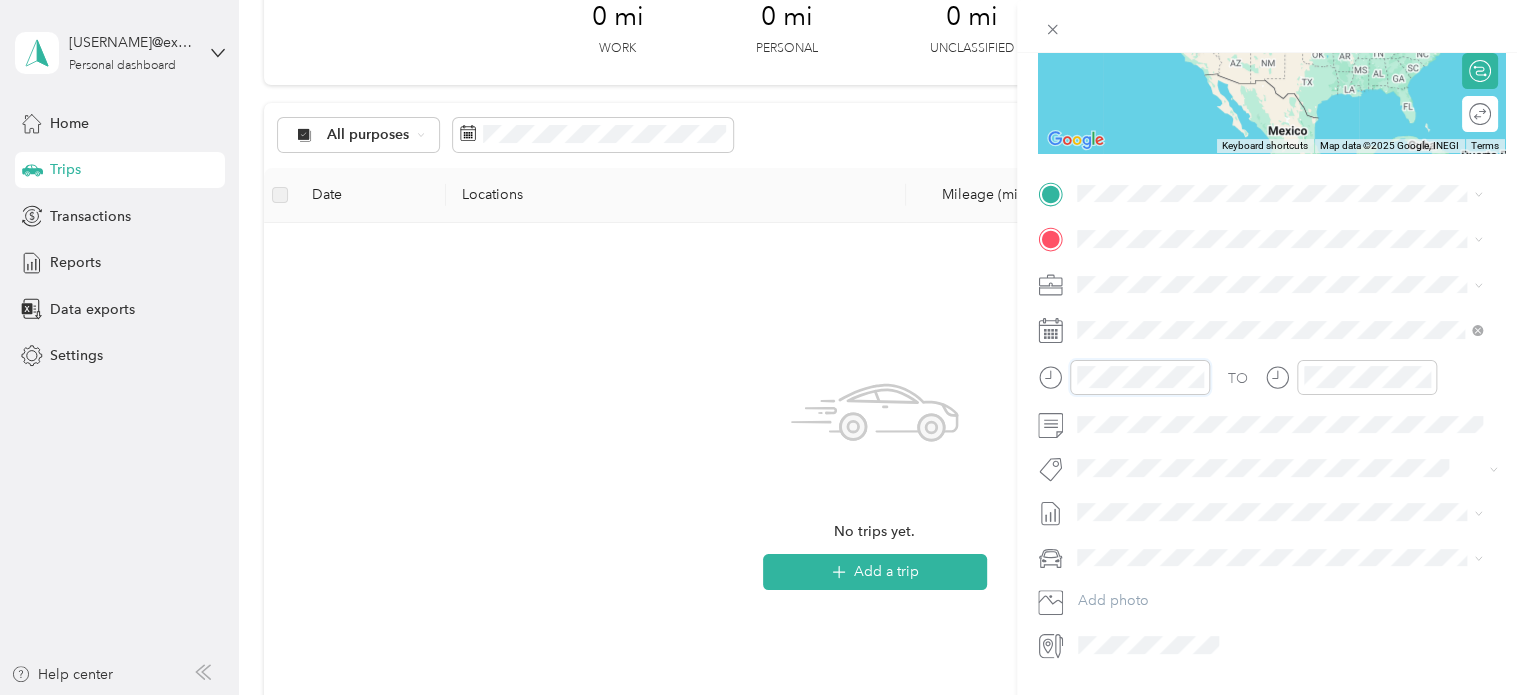 click on "New Trip Save This trip cannot be edited because it is either under review, approved, or paid. Contact your Team Manager to edit it. Miles ← Move left → Move right ↑ Move up ↓ Move down + Zoom in - Zoom out Home Jump left by 75% End Jump right by 75% Page Up Jump up by 75% Page Down Jump down by 75% Keyboard shortcuts Map Data Map data ©2025 Google, INEGI Map data ©2025 Google, INEGI 1000 km  Click to toggle between metric and imperial units Terms Report a map error Edit route Calculate route Round trip TO Add photo" at bounding box center (1271, 214) 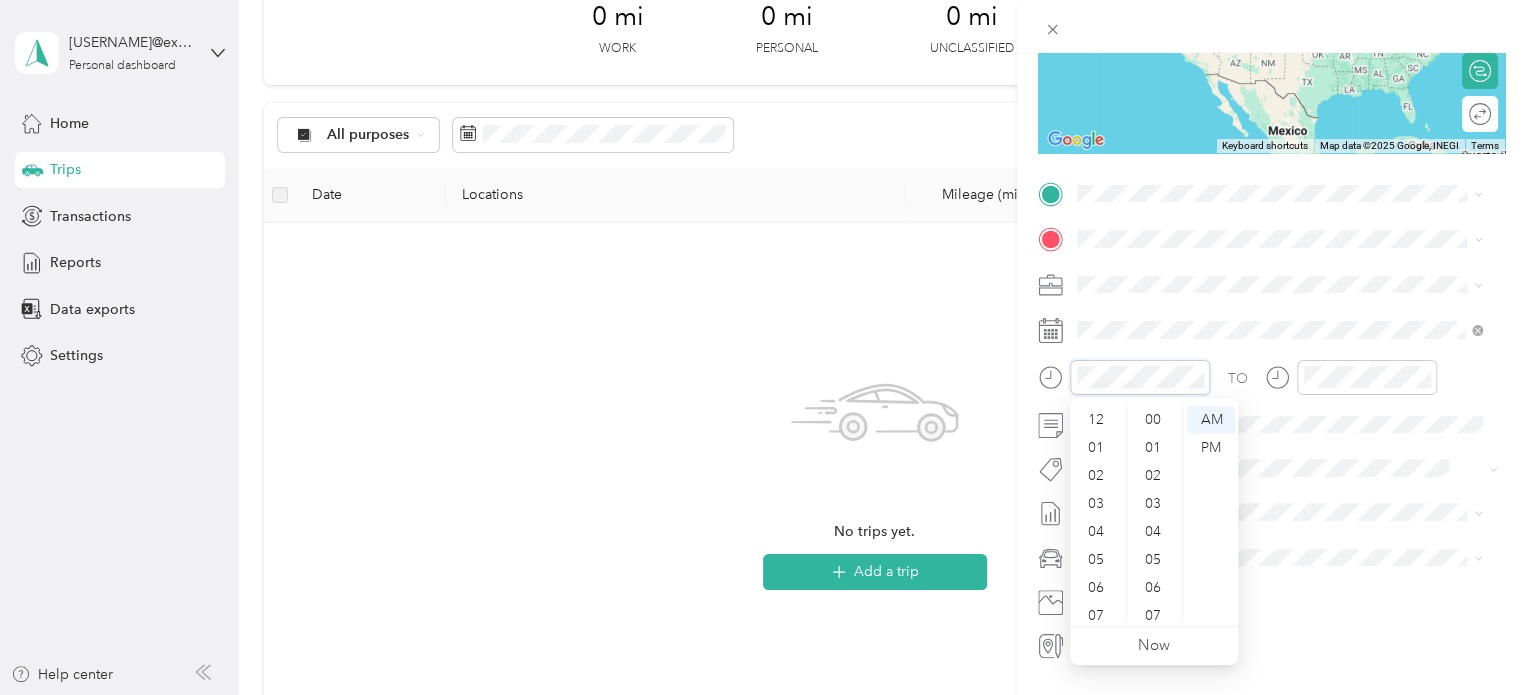 scroll, scrollTop: 1036, scrollLeft: 0, axis: vertical 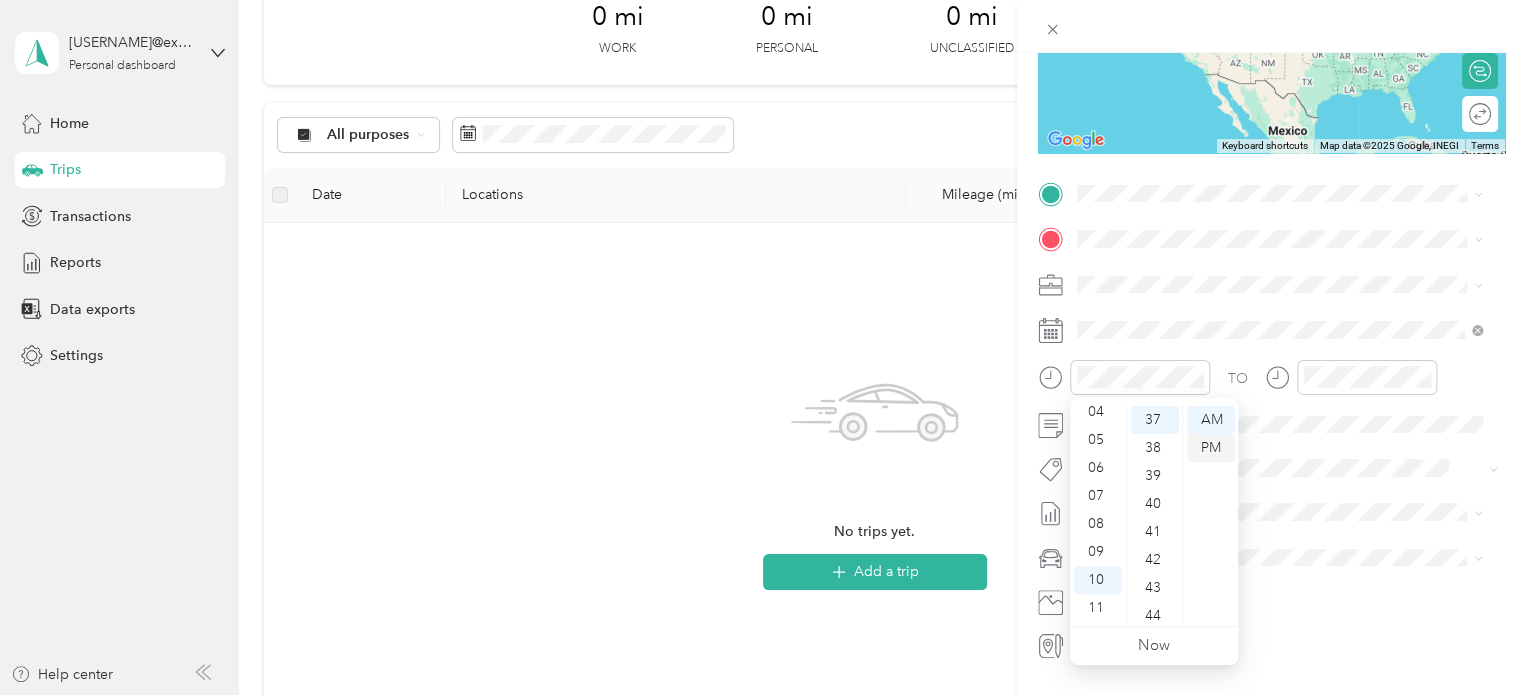 click on "PM" at bounding box center [1211, 448] 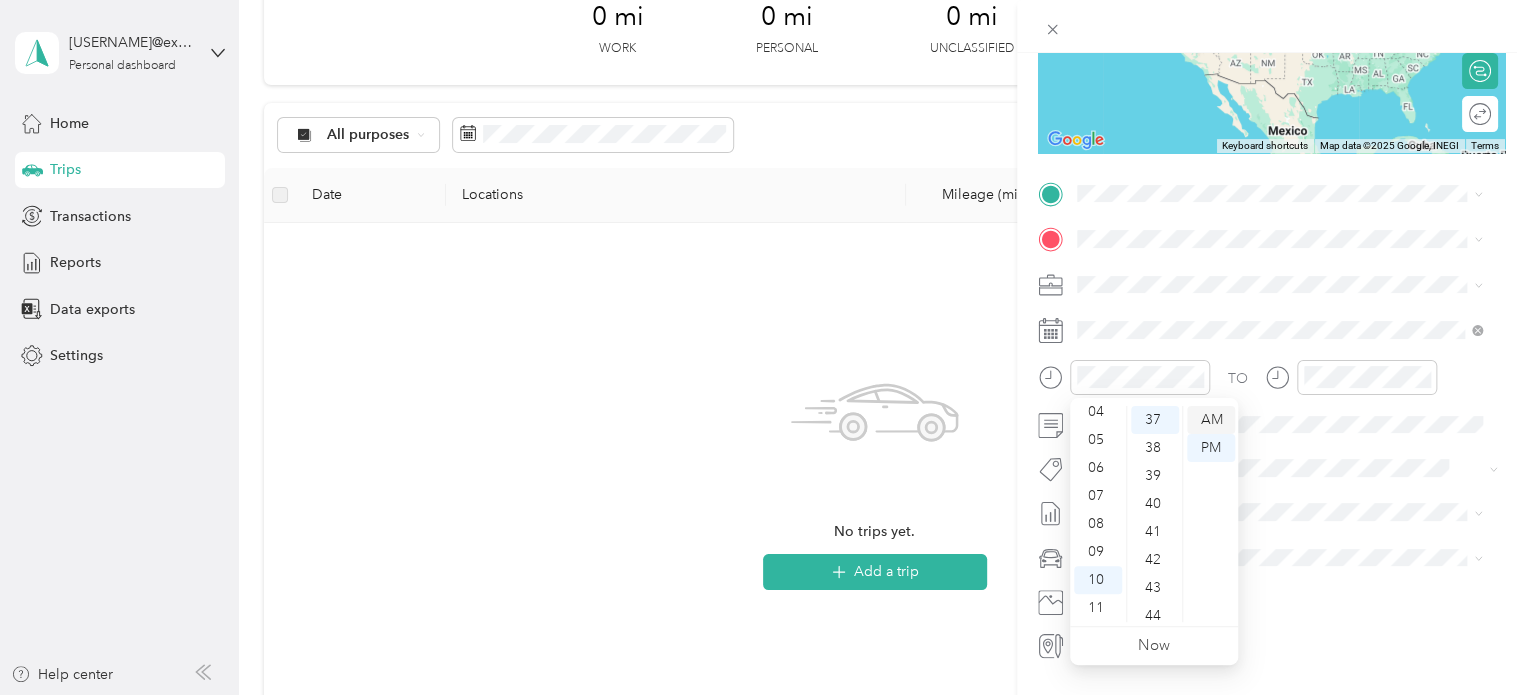 click on "AM" at bounding box center (1211, 420) 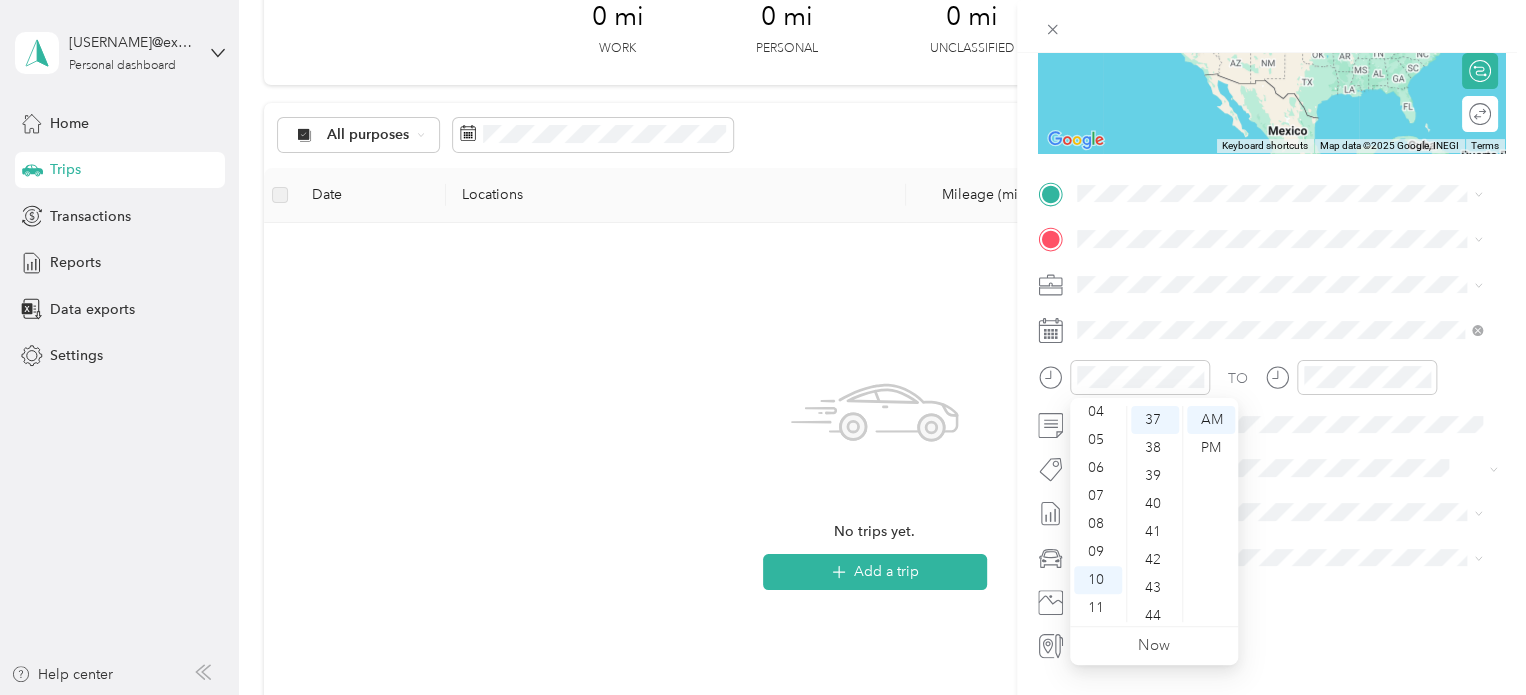 click on "New Trip Save This trip cannot be edited because it is either under review, approved, or paid. Contact your Team Manager to edit it. Miles ← Move left → Move right ↑ Move up ↓ Move down + Zoom in - Zoom out Home Jump left by 75% End Jump right by 75% Page Up Jump up by 75% Page Down Jump down by 75% Keyboard shortcuts Map Data Map data ©2025 Google, INEGI Map data ©2025 Google, INEGI 1000 km  Click to toggle between metric and imperial units Terms Report a map error Edit route Calculate route Round trip TO Add photo" at bounding box center (763, 347) 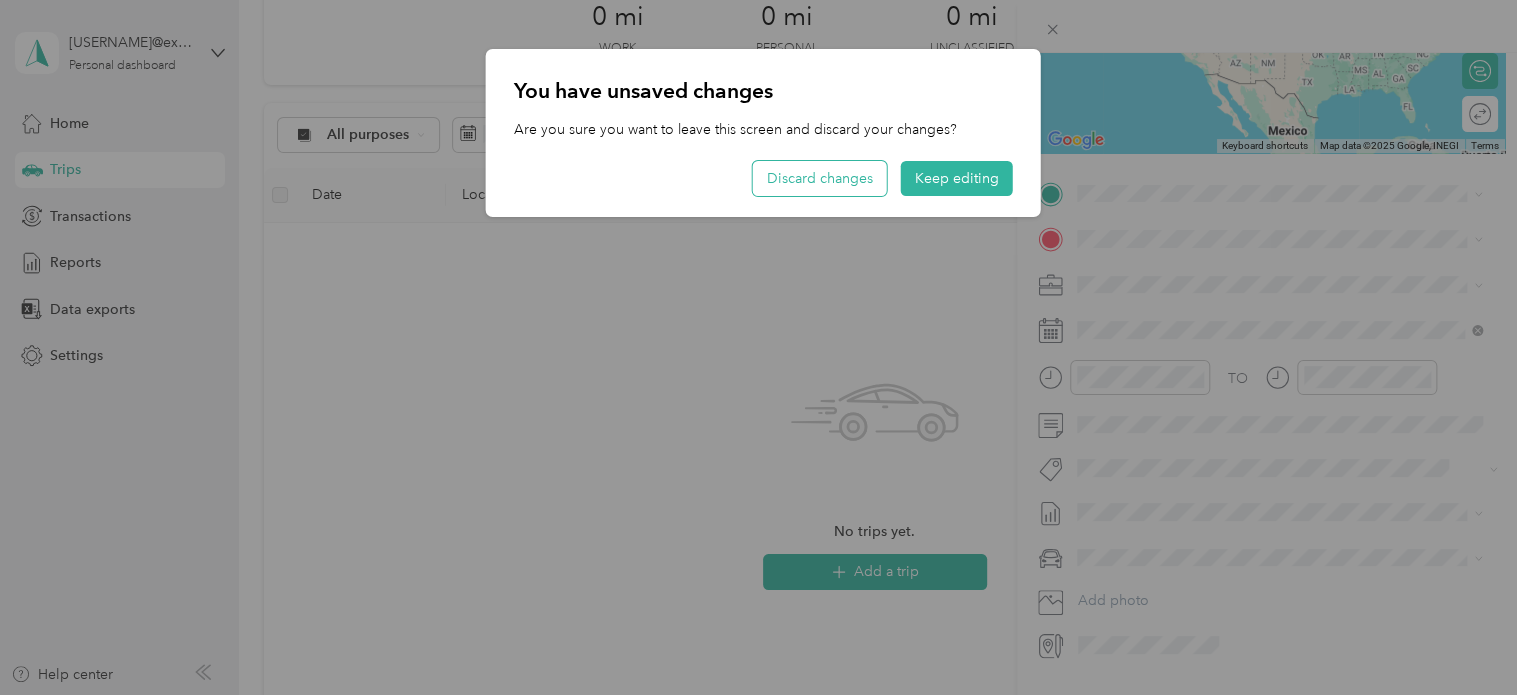 click on "Discard changes" at bounding box center (820, 178) 